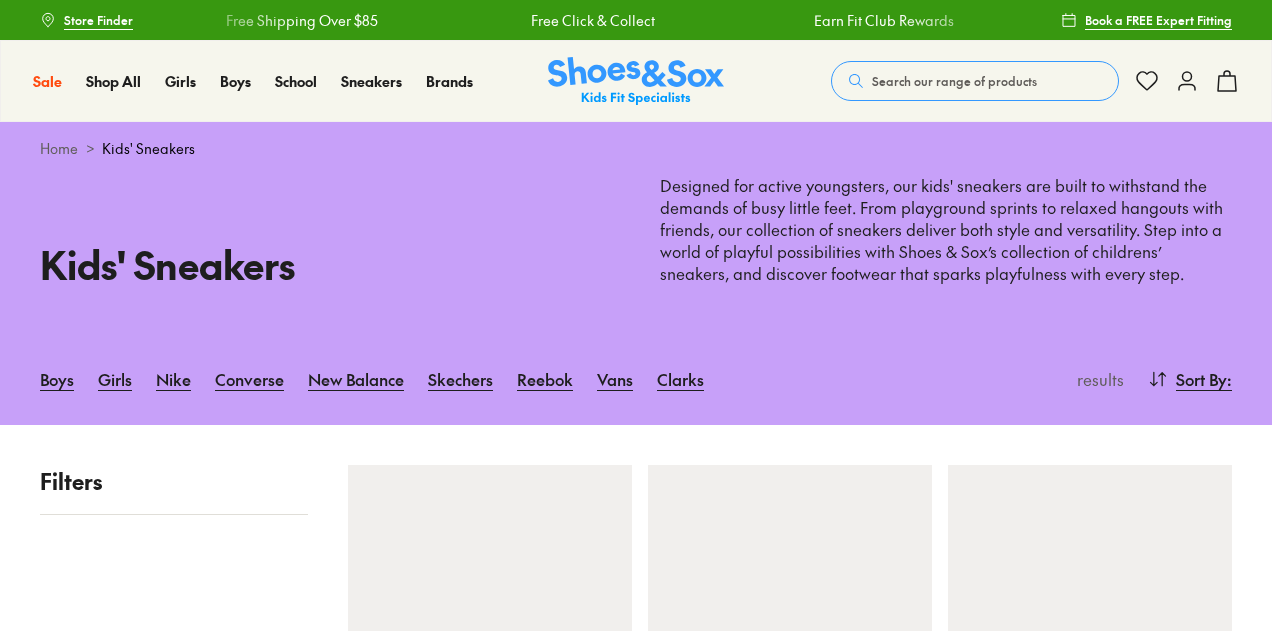 scroll, scrollTop: 0, scrollLeft: 0, axis: both 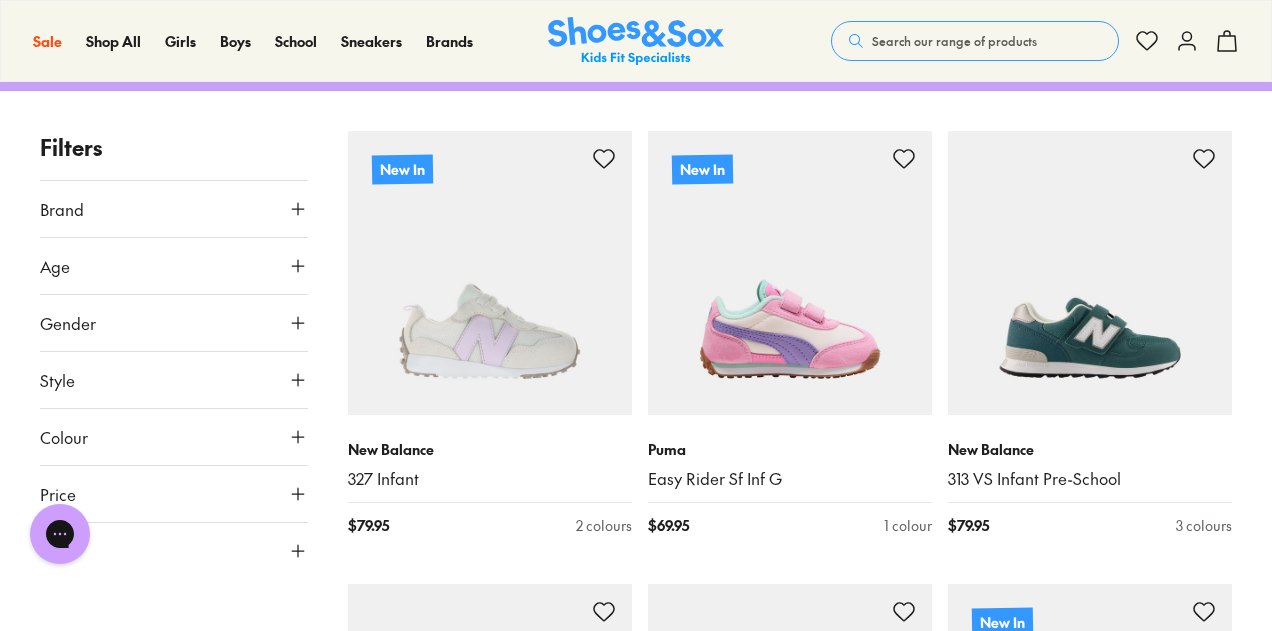 click on "Size" at bounding box center (174, 551) 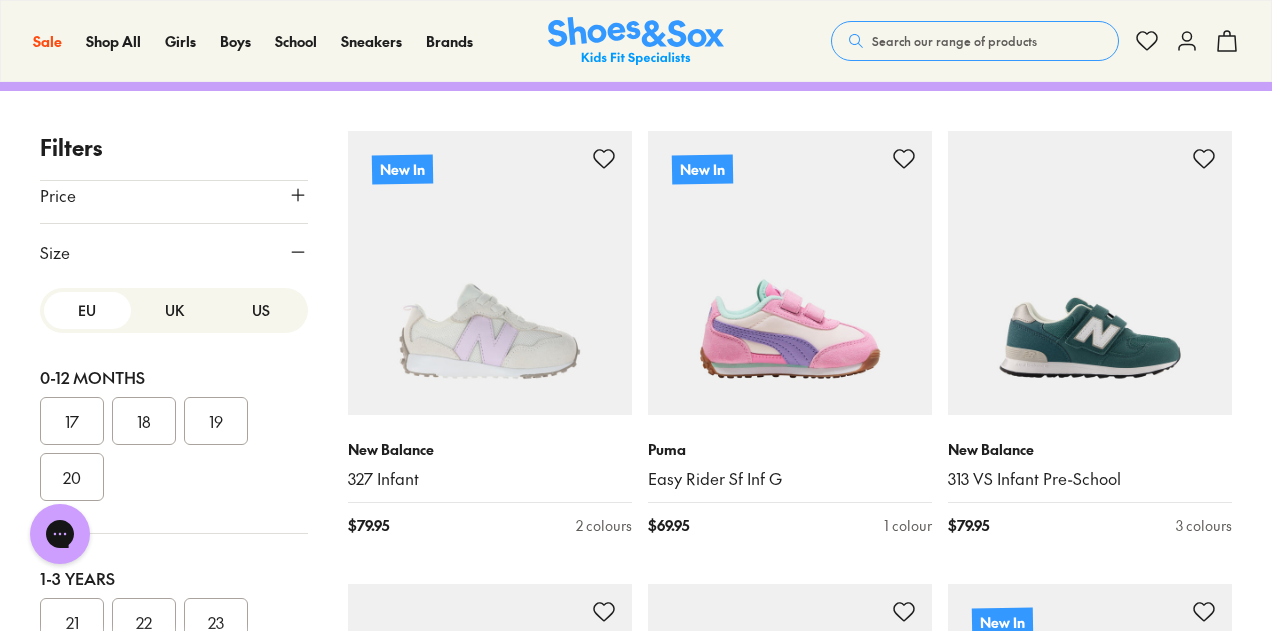 scroll, scrollTop: 303, scrollLeft: 0, axis: vertical 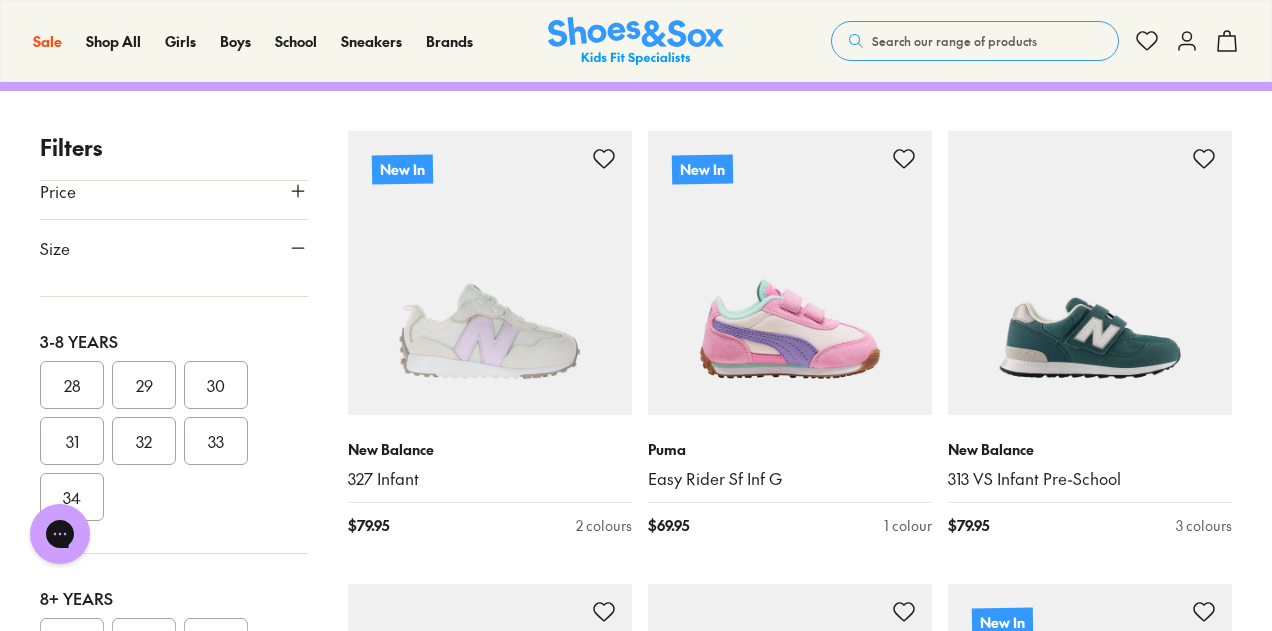 click on "31" at bounding box center [72, 441] 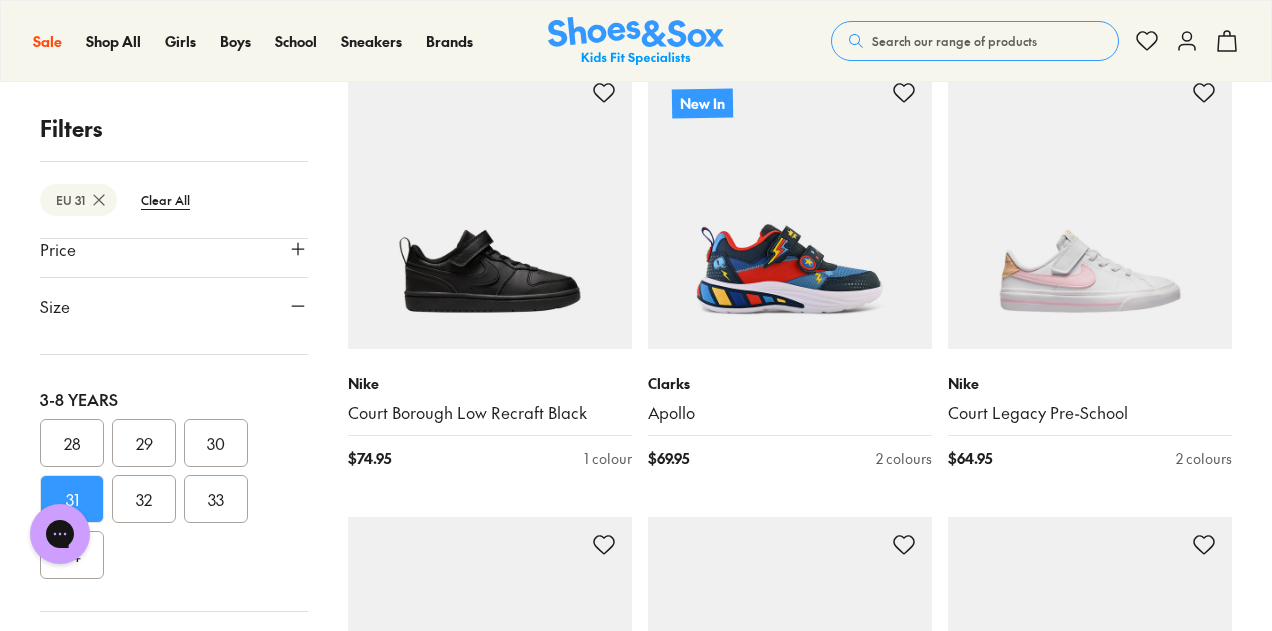 scroll, scrollTop: 854, scrollLeft: 0, axis: vertical 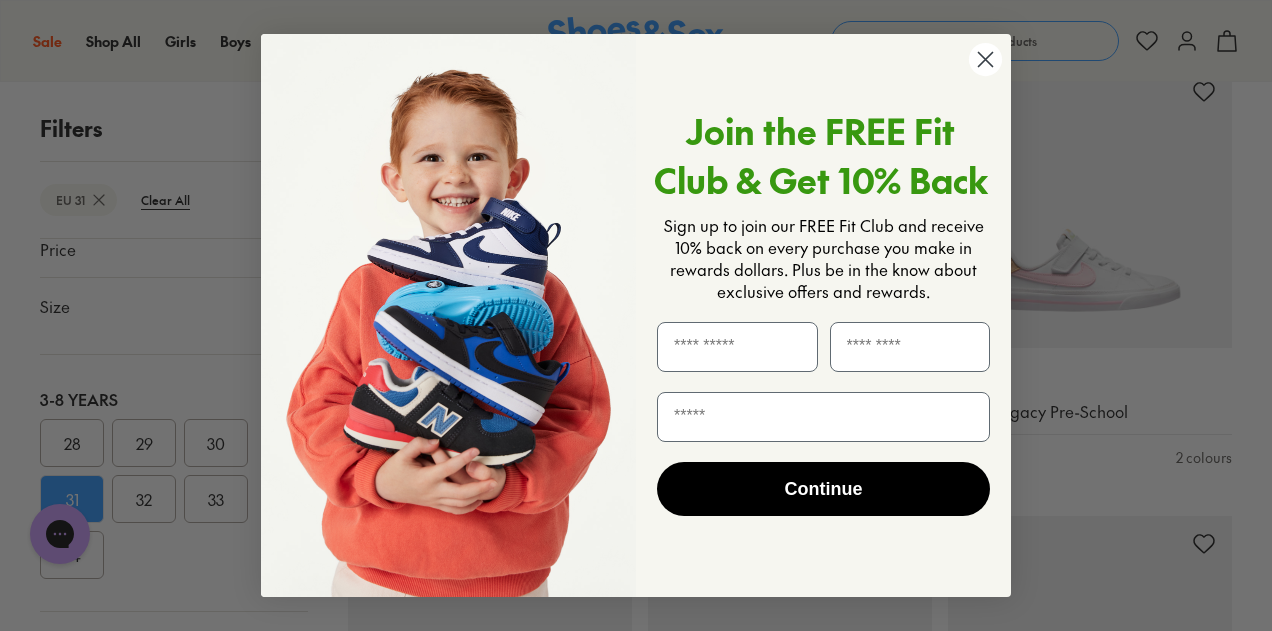 click 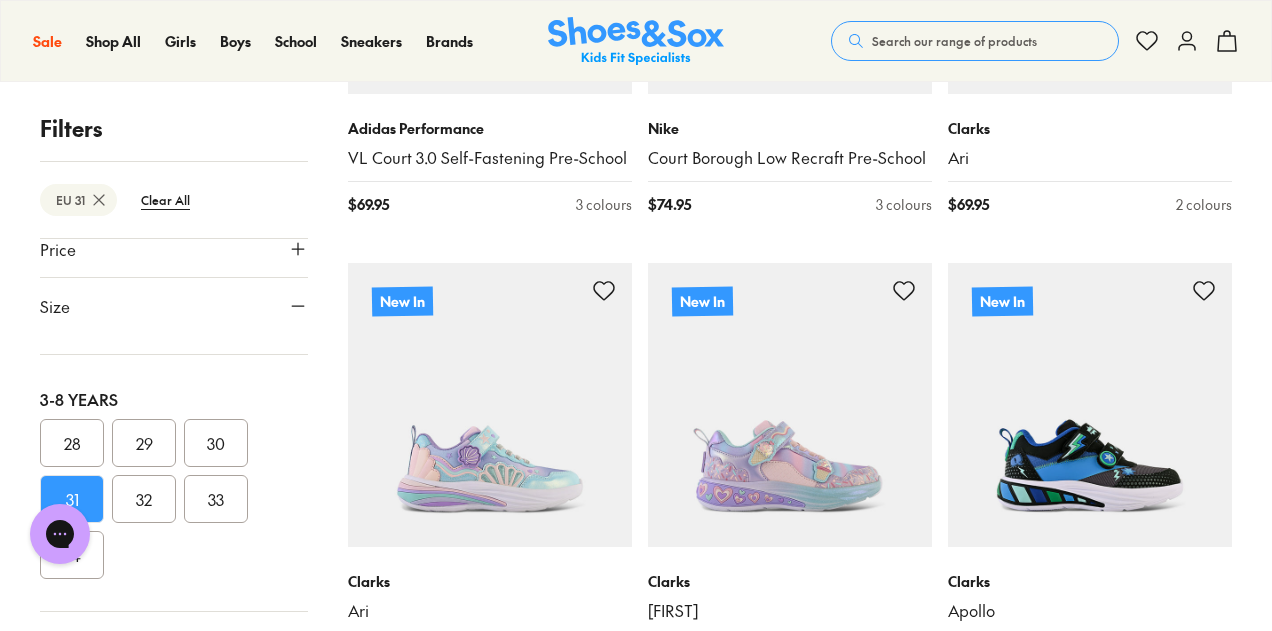 scroll, scrollTop: 2492, scrollLeft: 0, axis: vertical 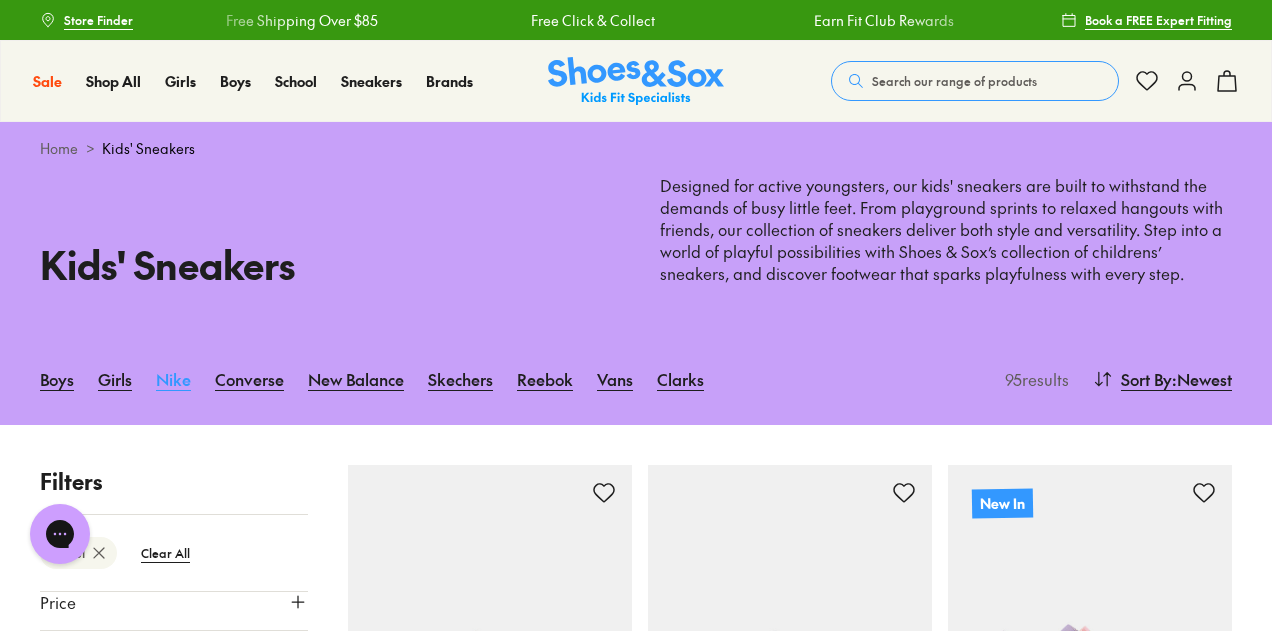 click on "Nike" at bounding box center [173, 379] 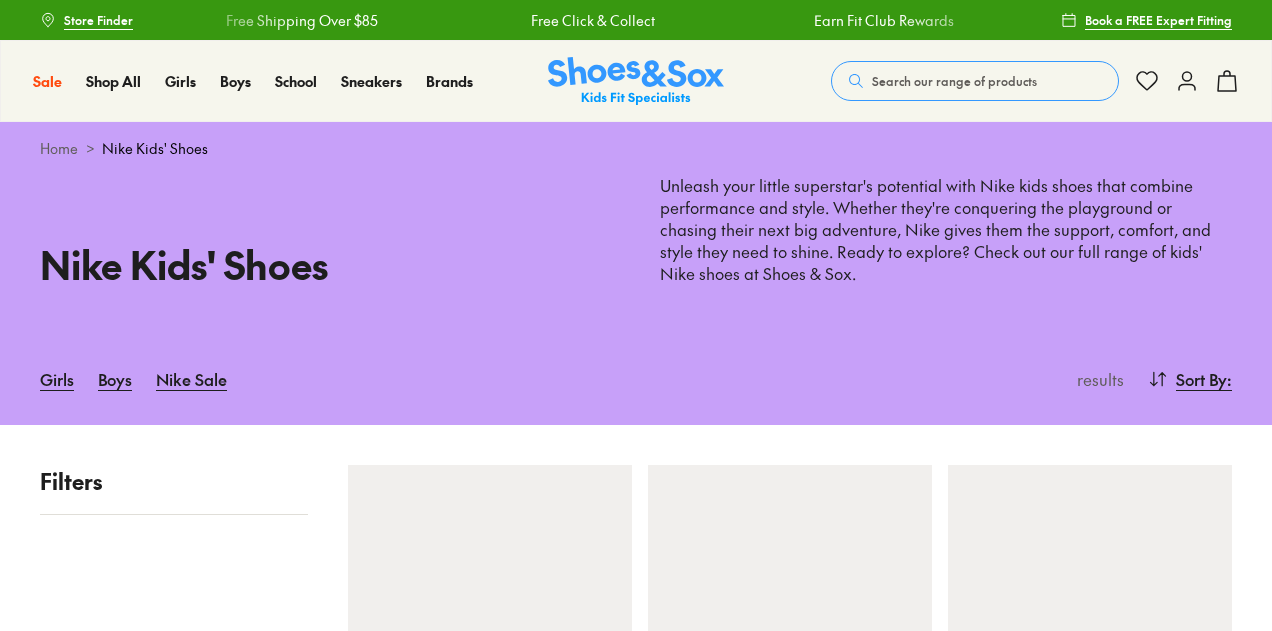 scroll, scrollTop: 0, scrollLeft: 0, axis: both 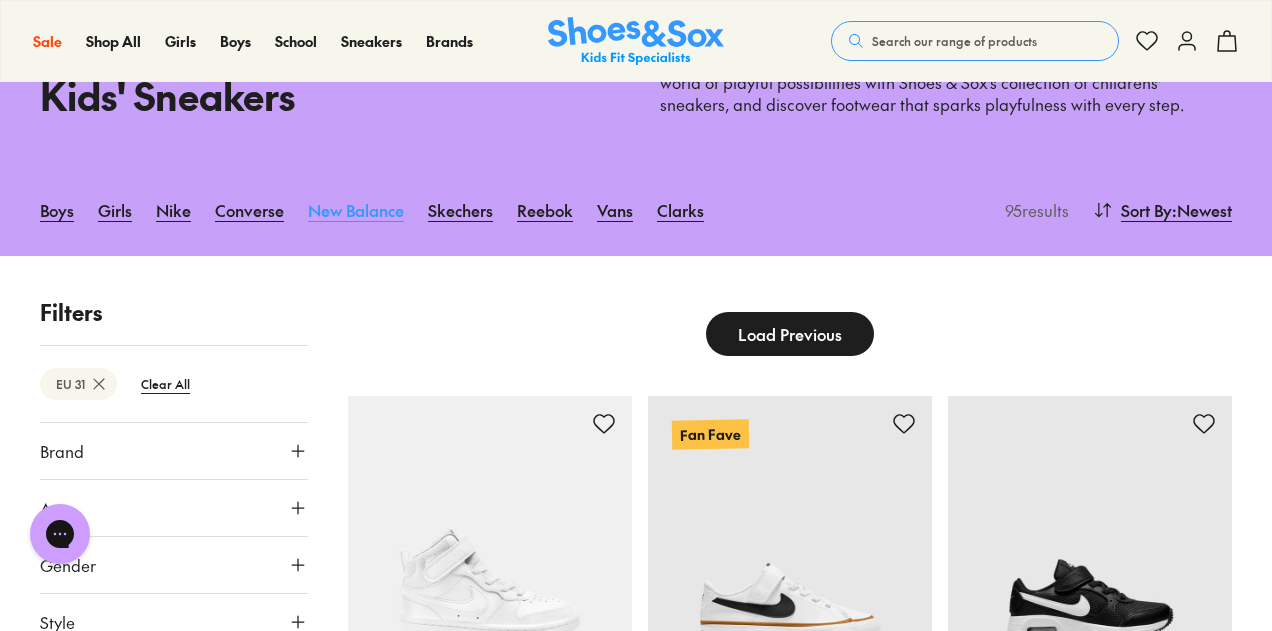 click on "New Balance" at bounding box center [356, 210] 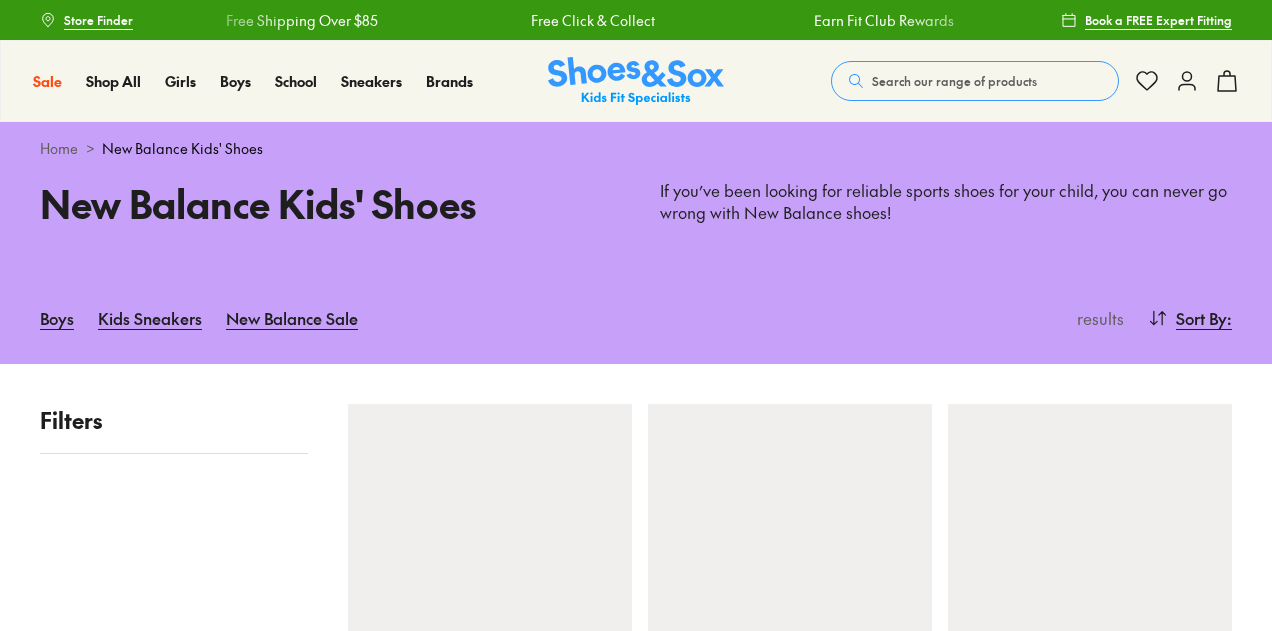 scroll, scrollTop: 0, scrollLeft: 0, axis: both 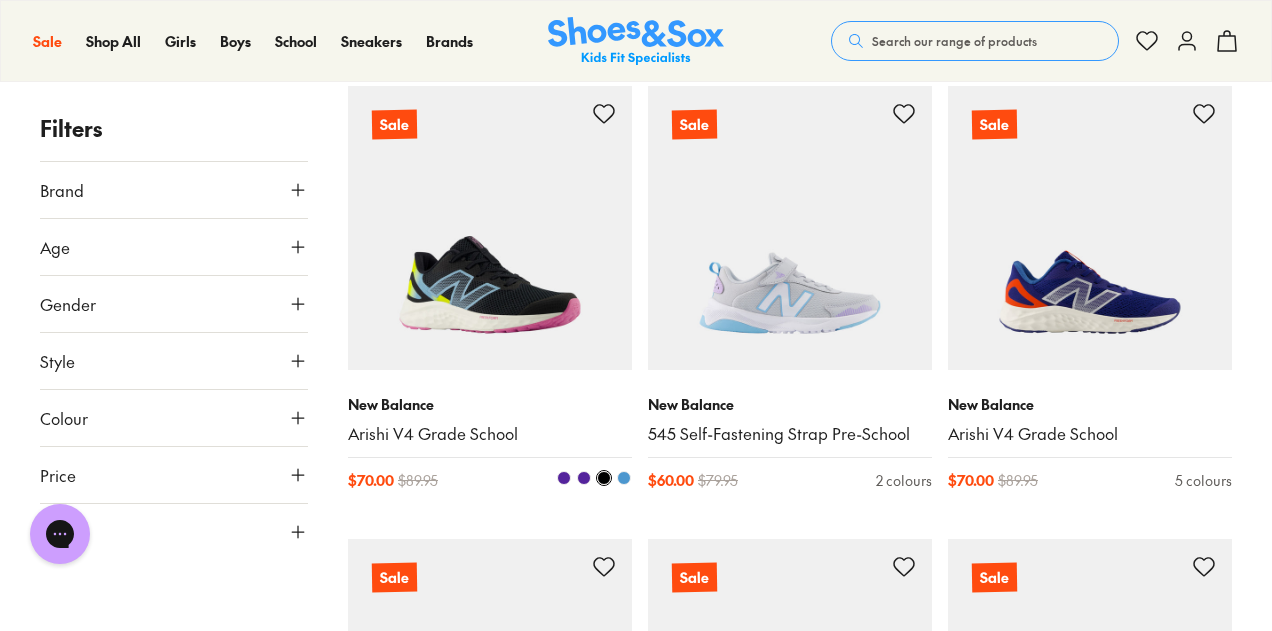 click at bounding box center [490, 228] 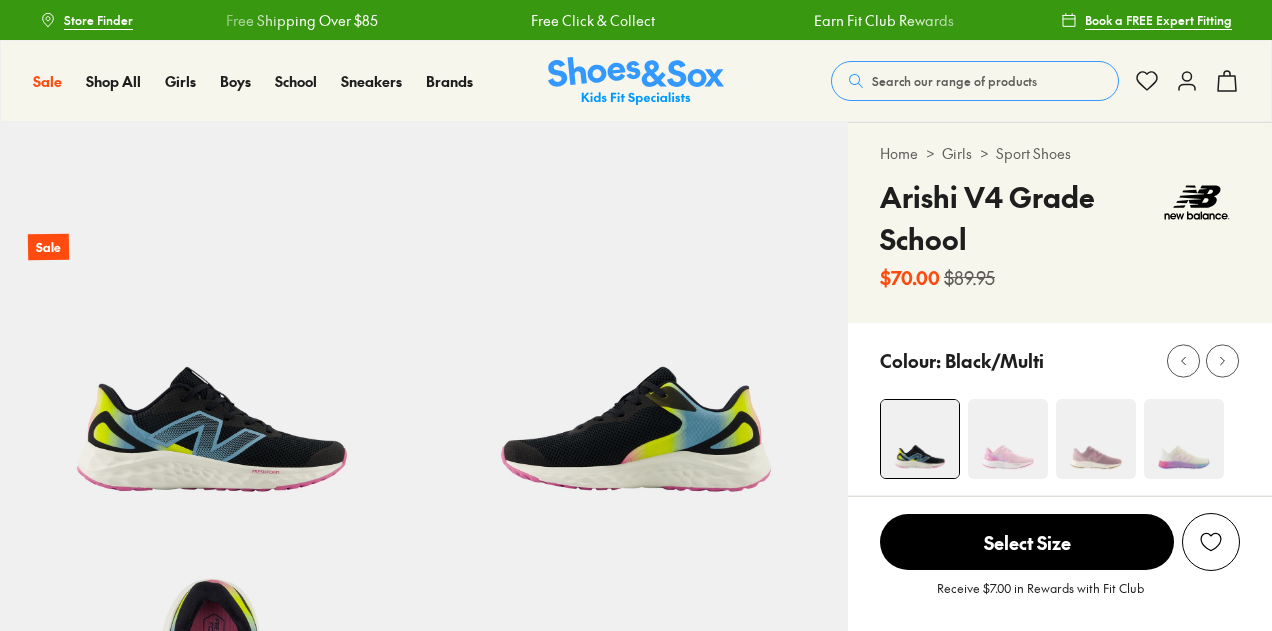 scroll, scrollTop: 0, scrollLeft: 0, axis: both 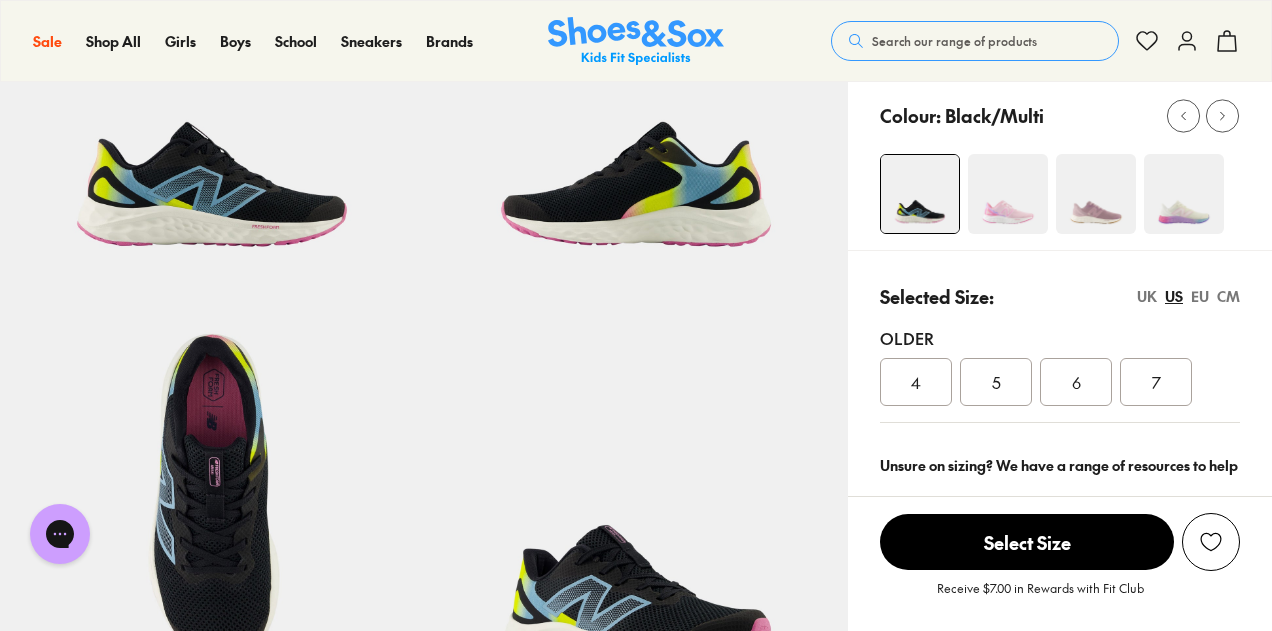 click on "EU" at bounding box center (1200, 296) 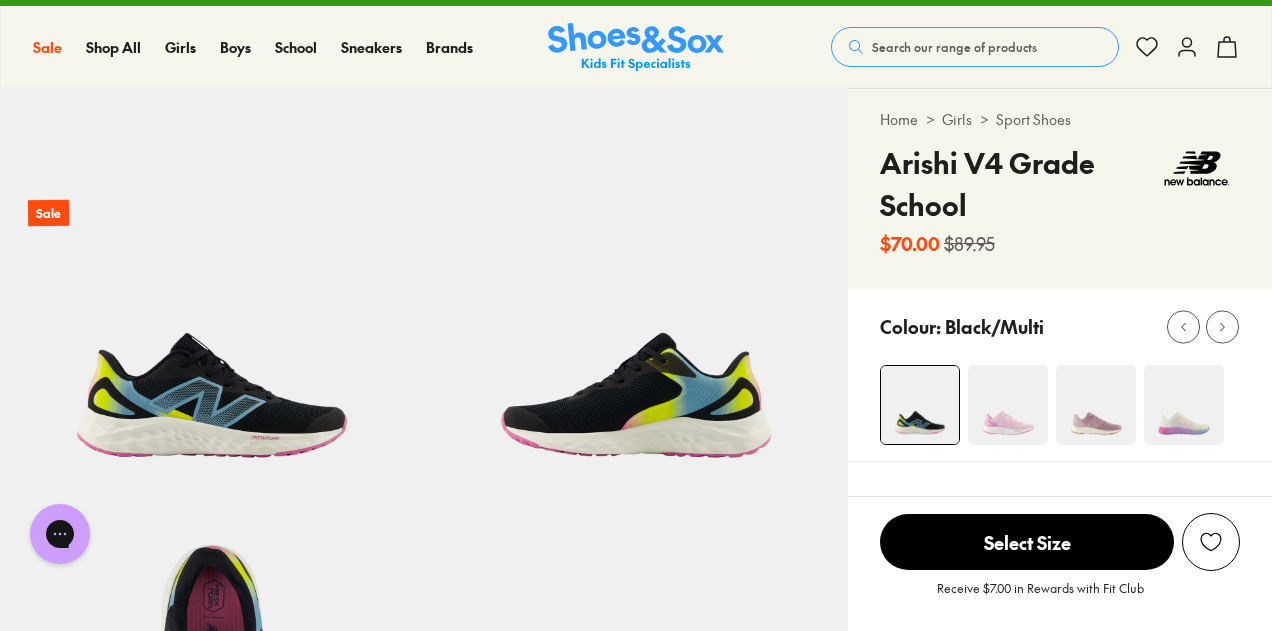scroll, scrollTop: 0, scrollLeft: 0, axis: both 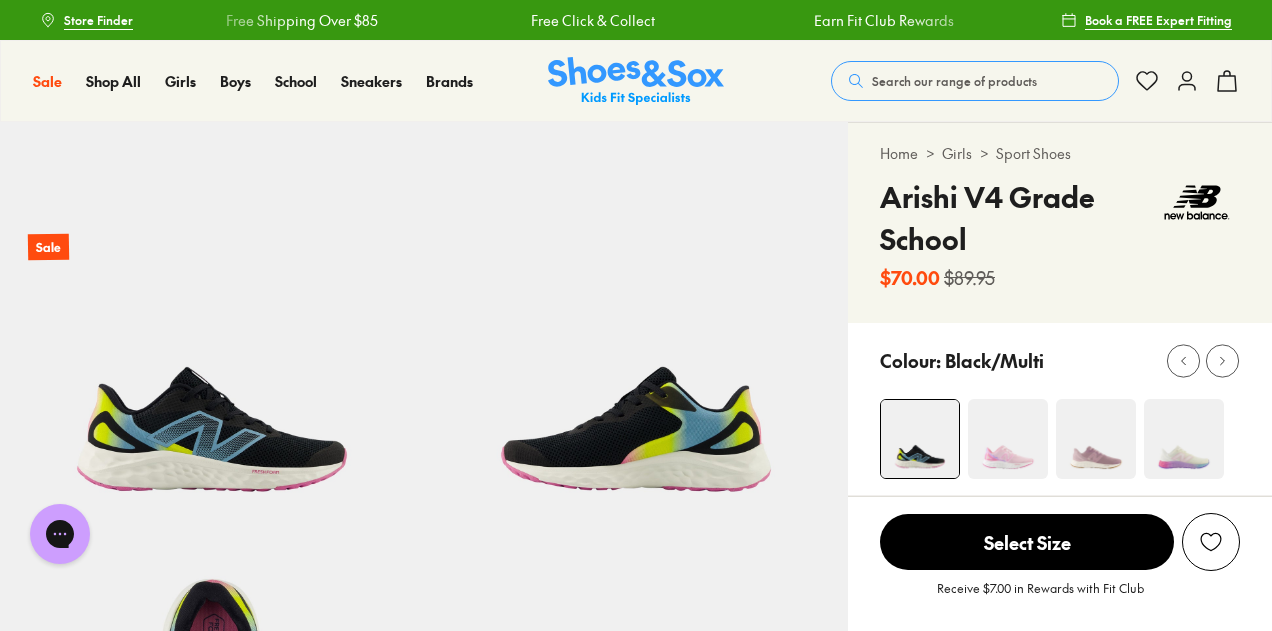 click at bounding box center (1008, 439) 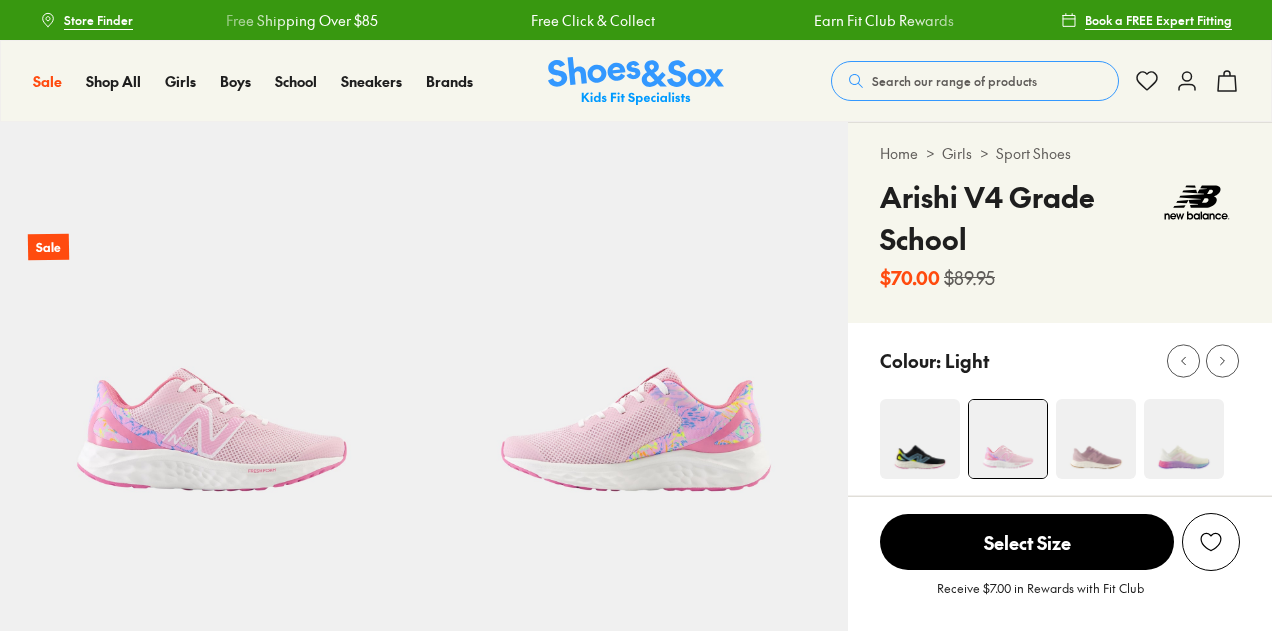 scroll, scrollTop: 0, scrollLeft: 0, axis: both 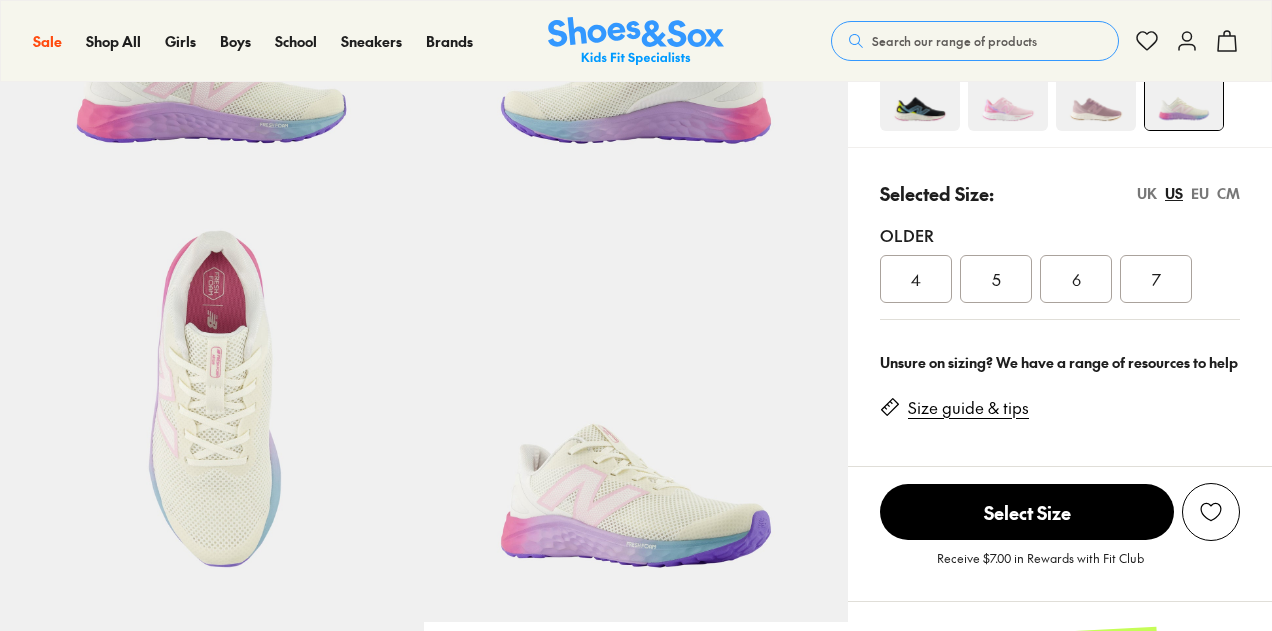 select on "*" 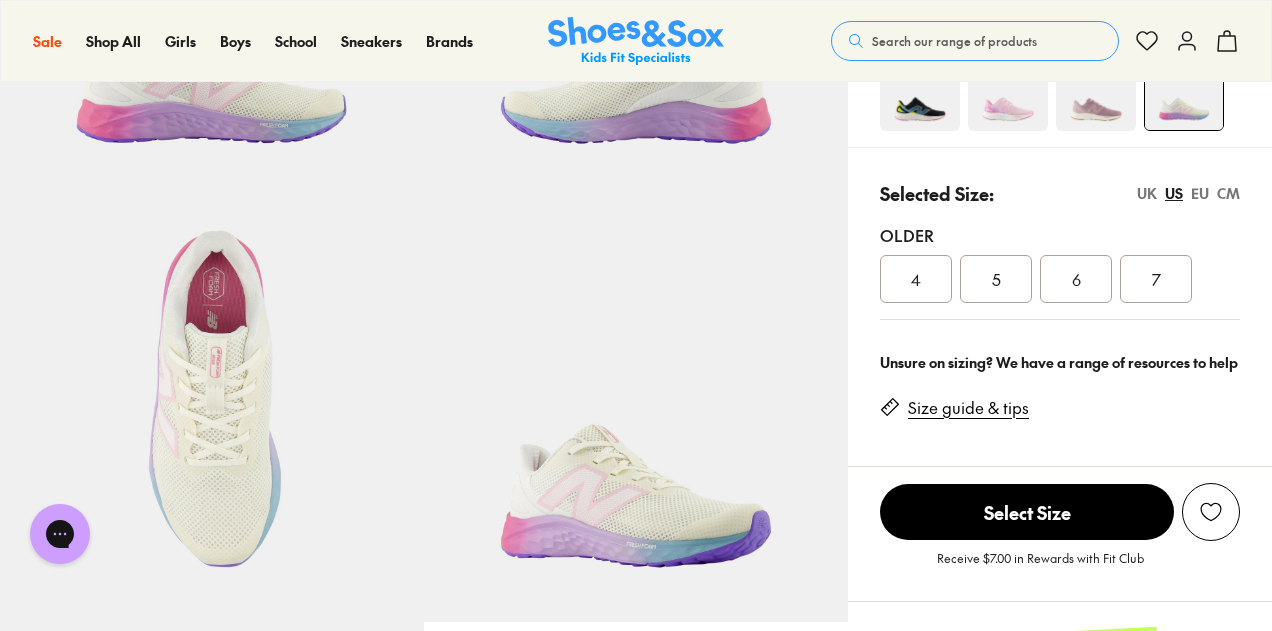 scroll, scrollTop: 0, scrollLeft: 0, axis: both 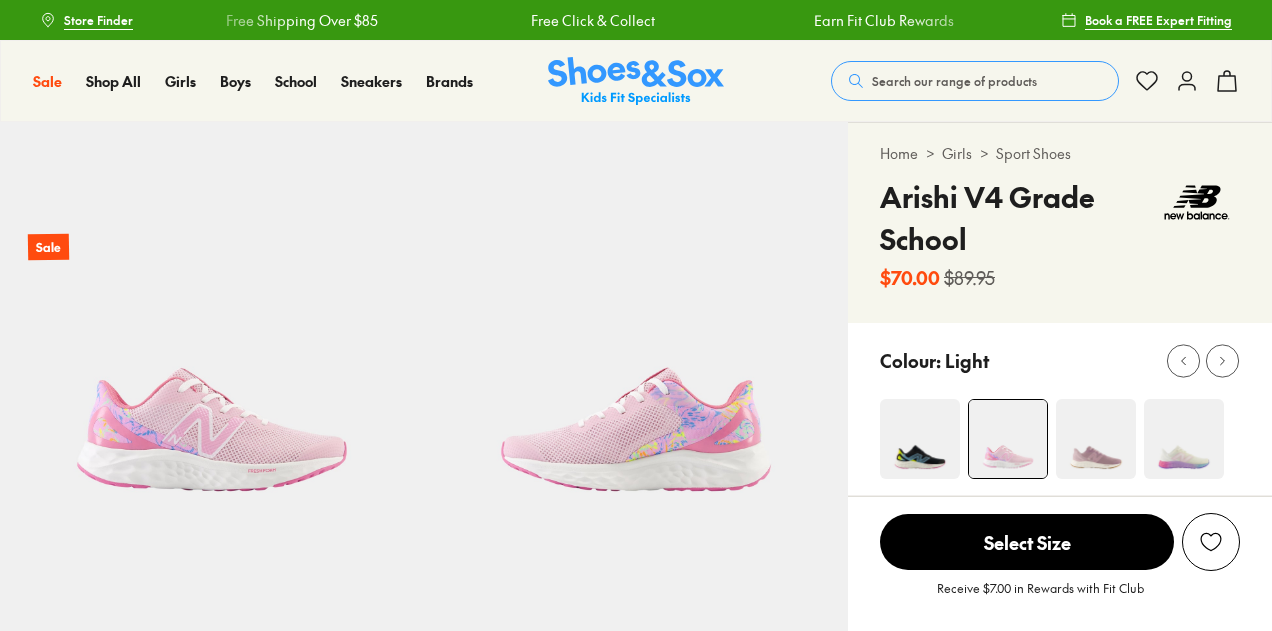 select on "*" 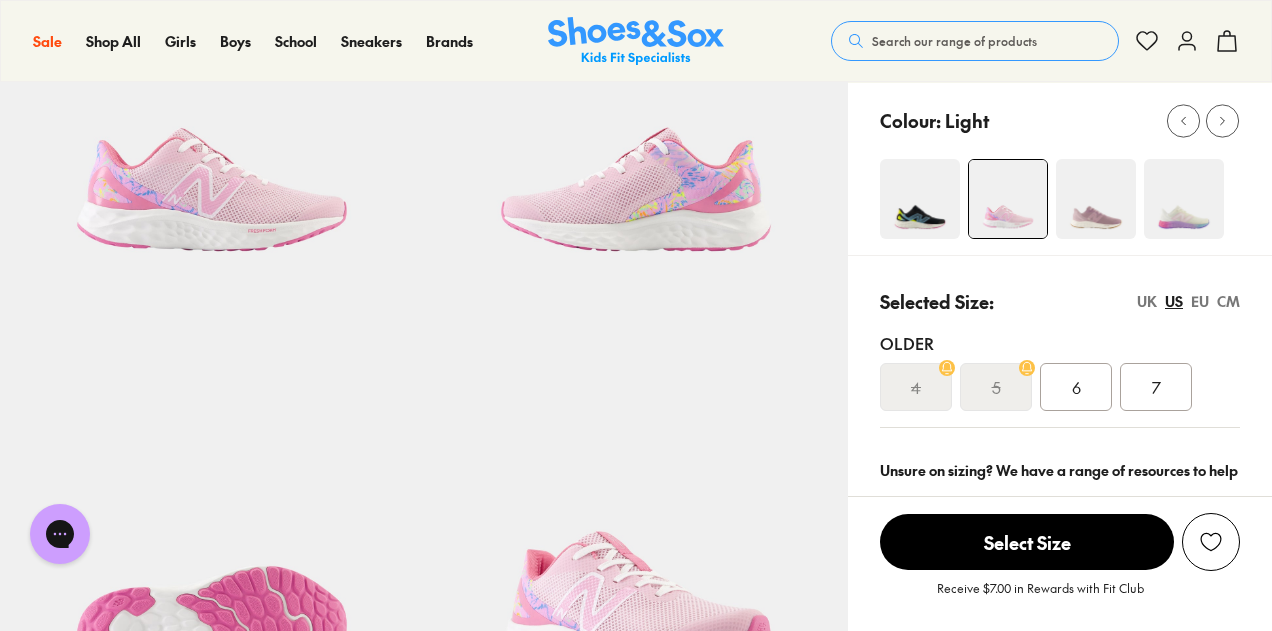 scroll, scrollTop: 0, scrollLeft: 0, axis: both 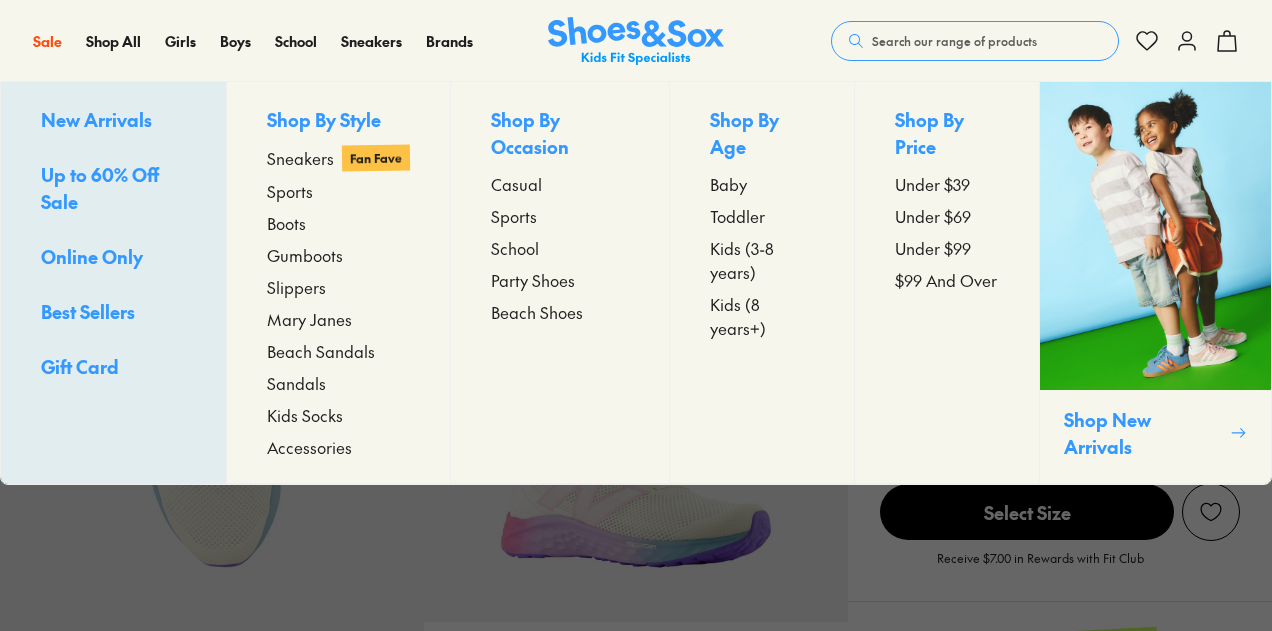 select on "*" 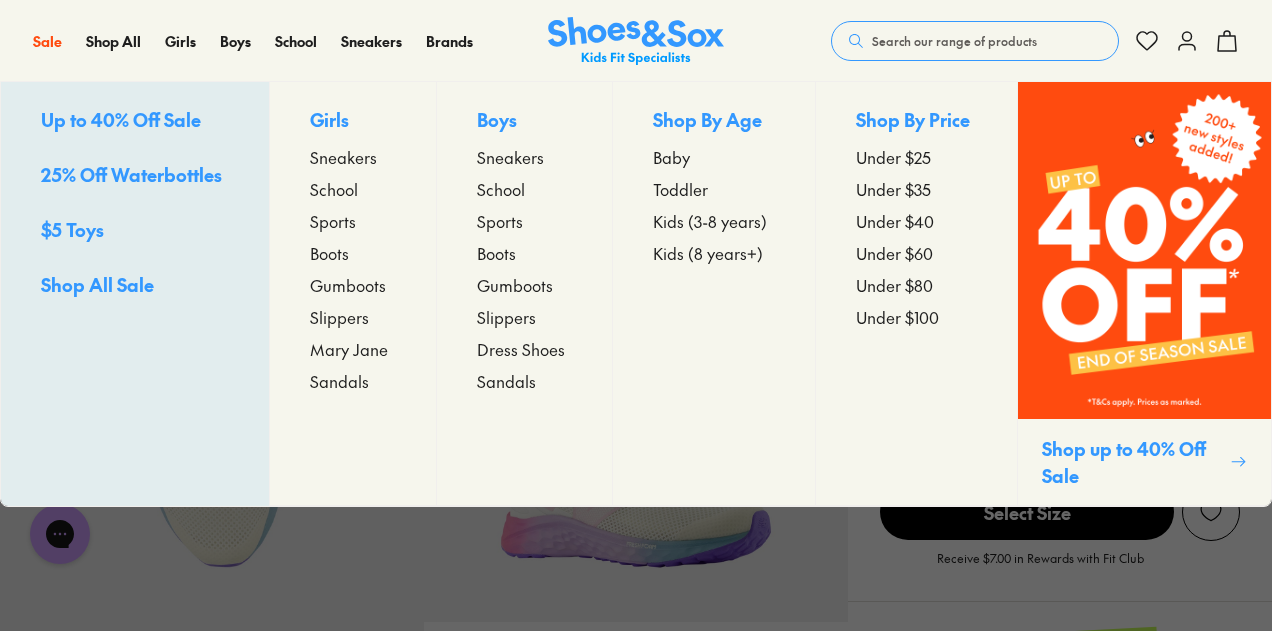 scroll, scrollTop: 0, scrollLeft: 0, axis: both 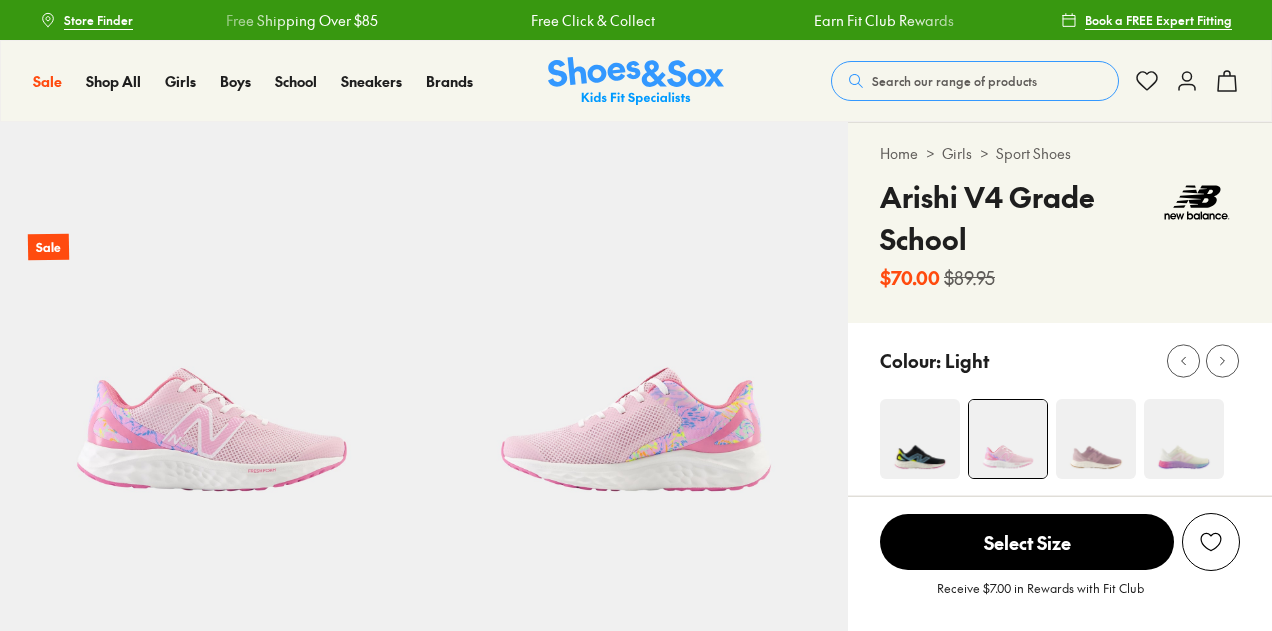 select on "*" 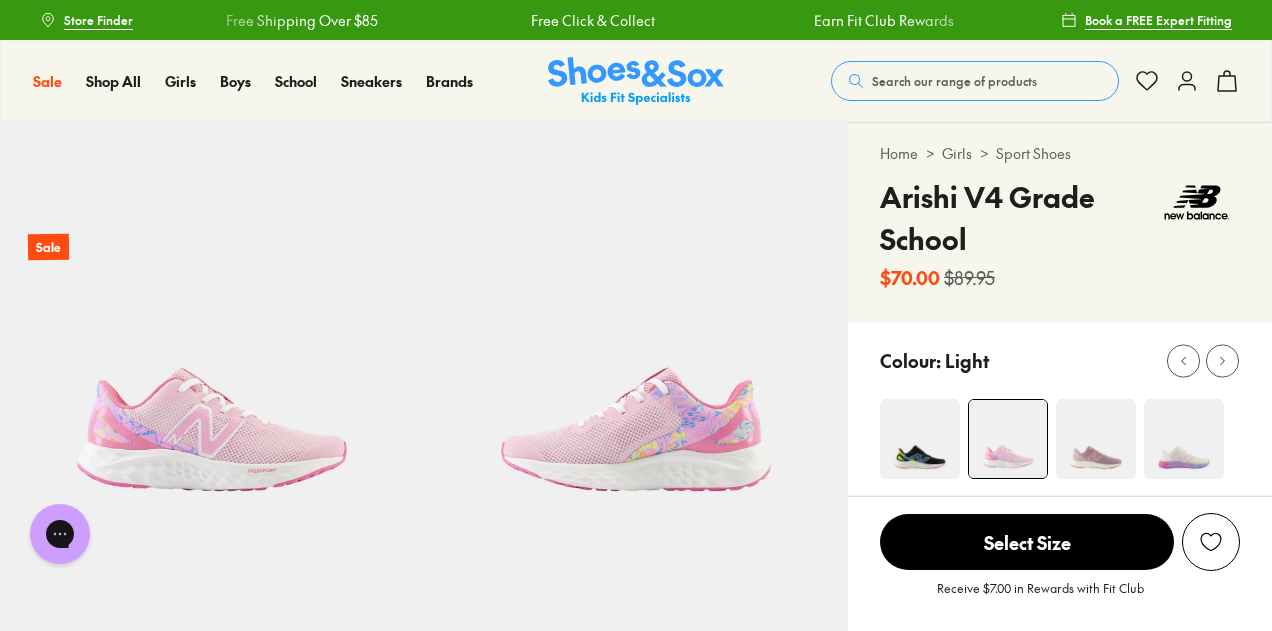 scroll, scrollTop: 0, scrollLeft: 0, axis: both 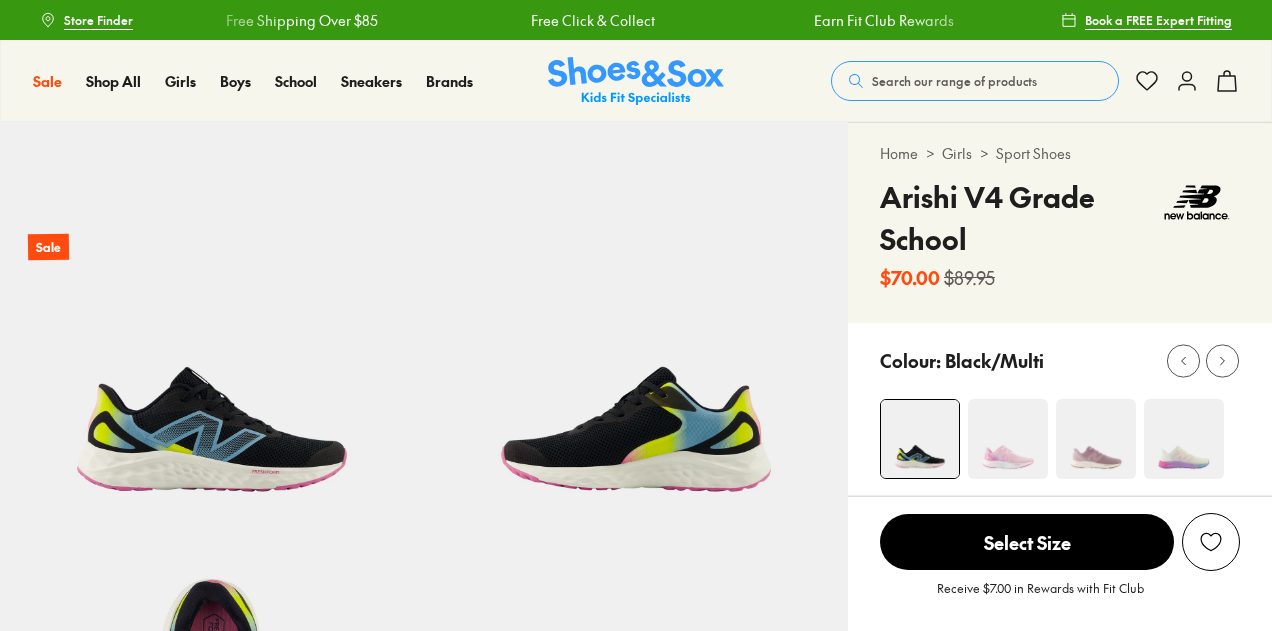 select on "*" 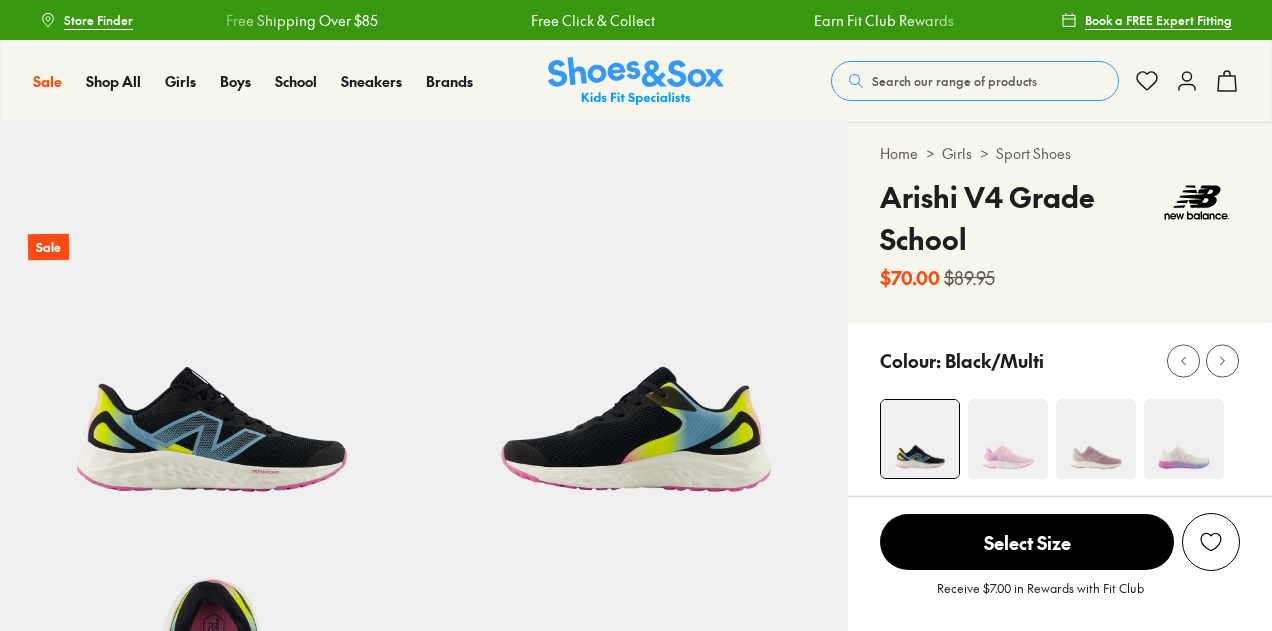 scroll, scrollTop: 0, scrollLeft: 0, axis: both 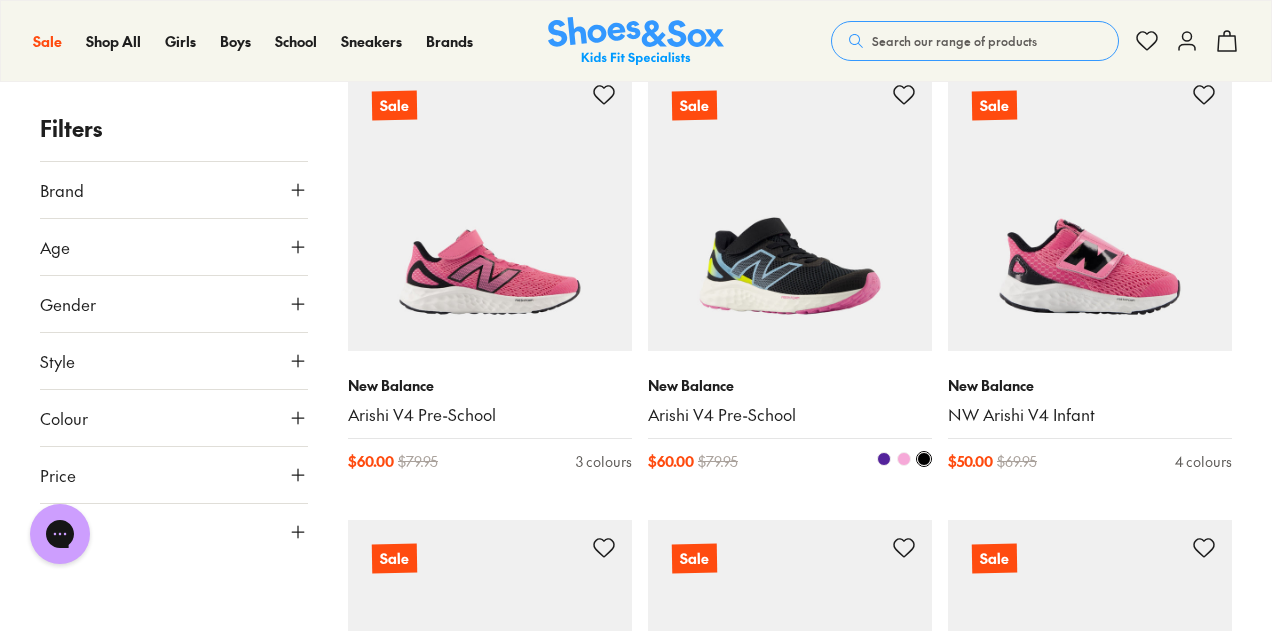 click at bounding box center [790, 209] 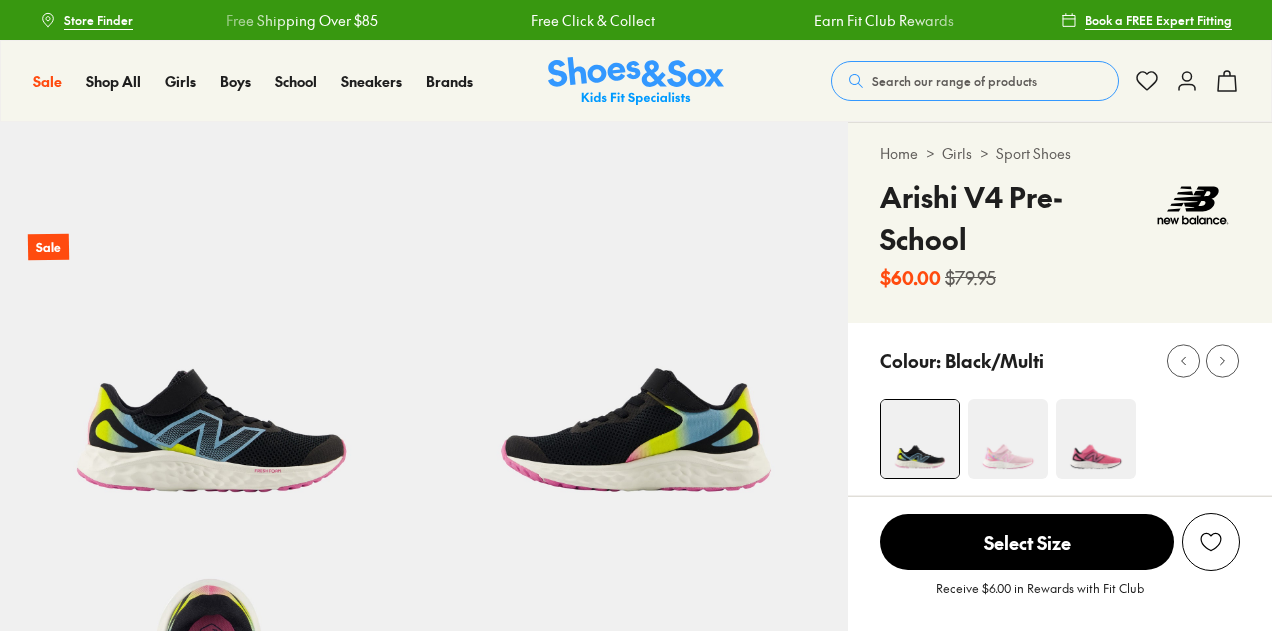 scroll, scrollTop: 0, scrollLeft: 0, axis: both 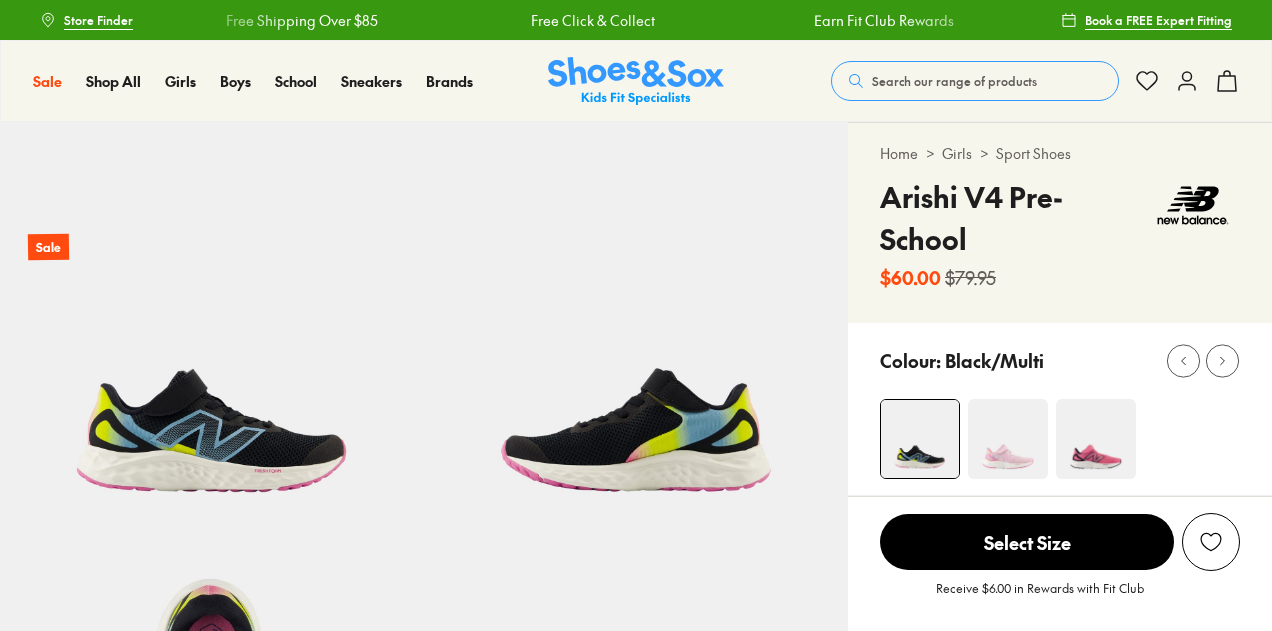 select on "*" 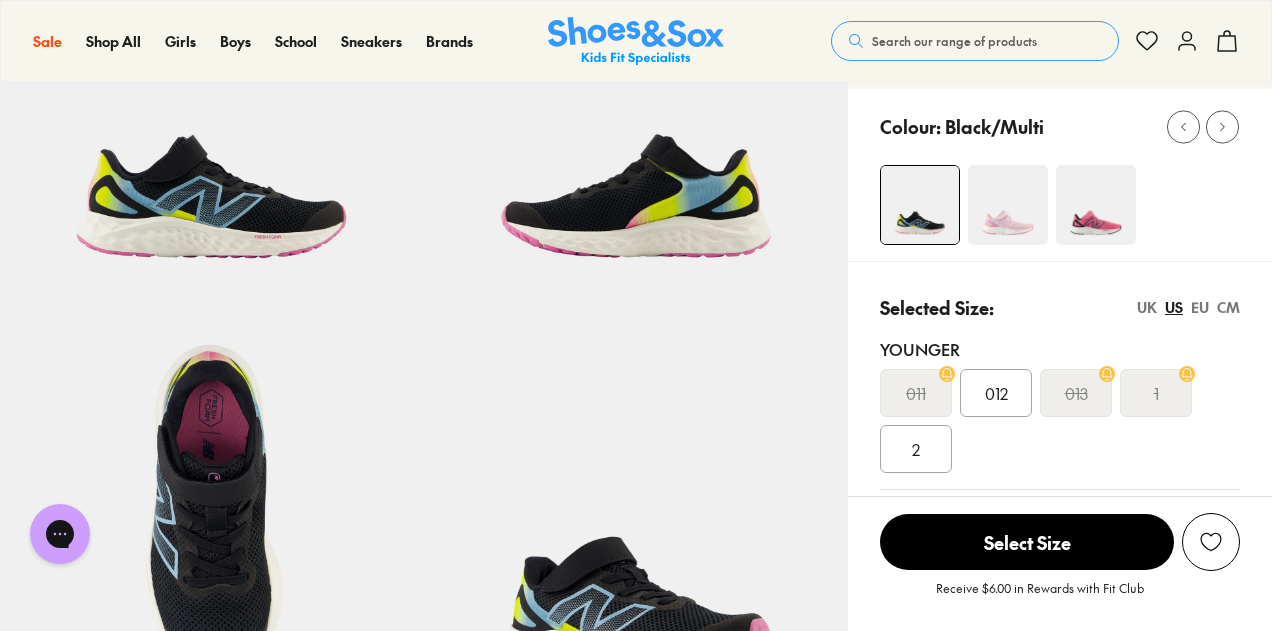 scroll, scrollTop: 247, scrollLeft: 0, axis: vertical 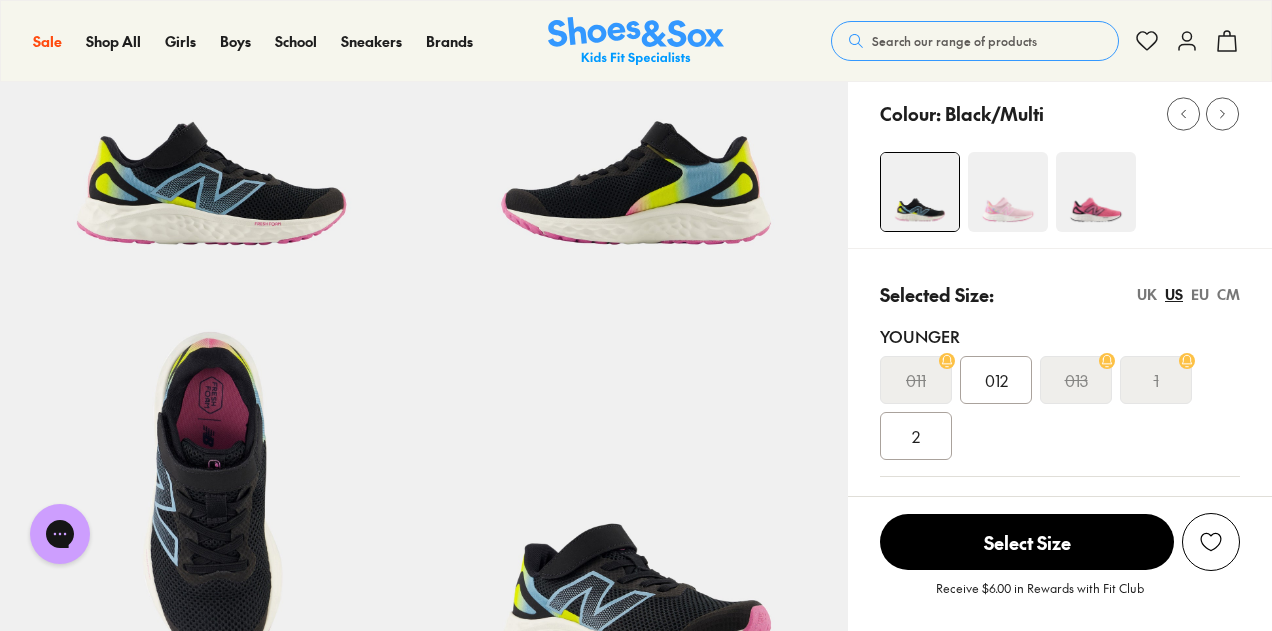 click at bounding box center (1096, 192) 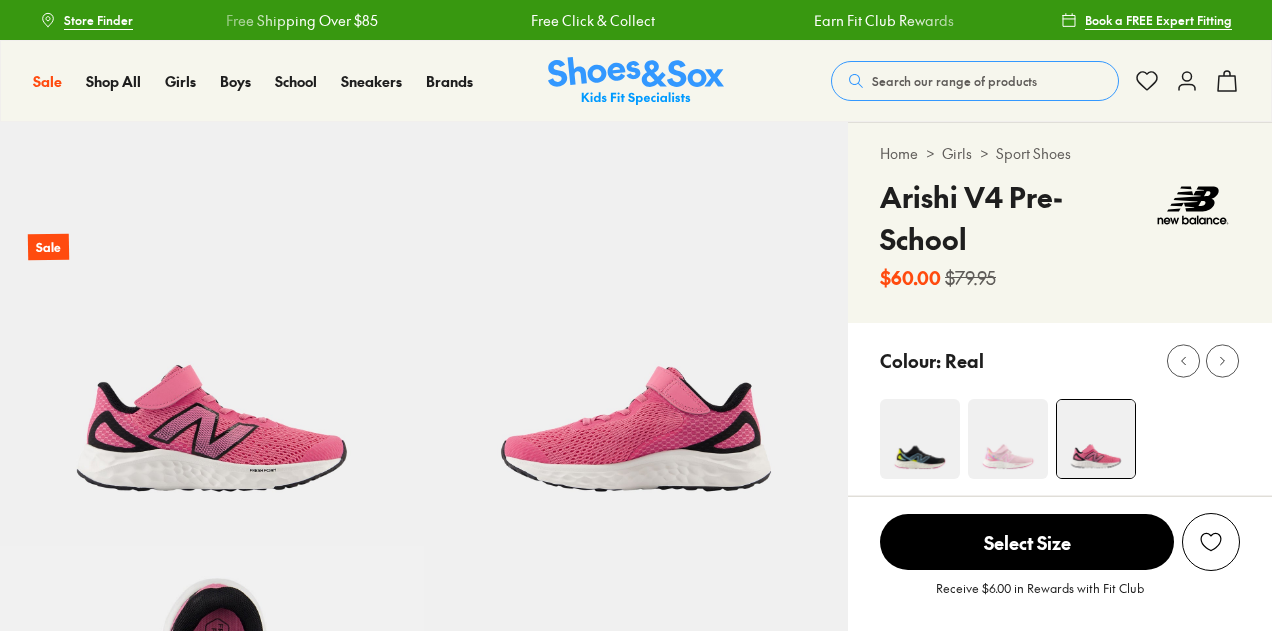 scroll, scrollTop: 0, scrollLeft: 0, axis: both 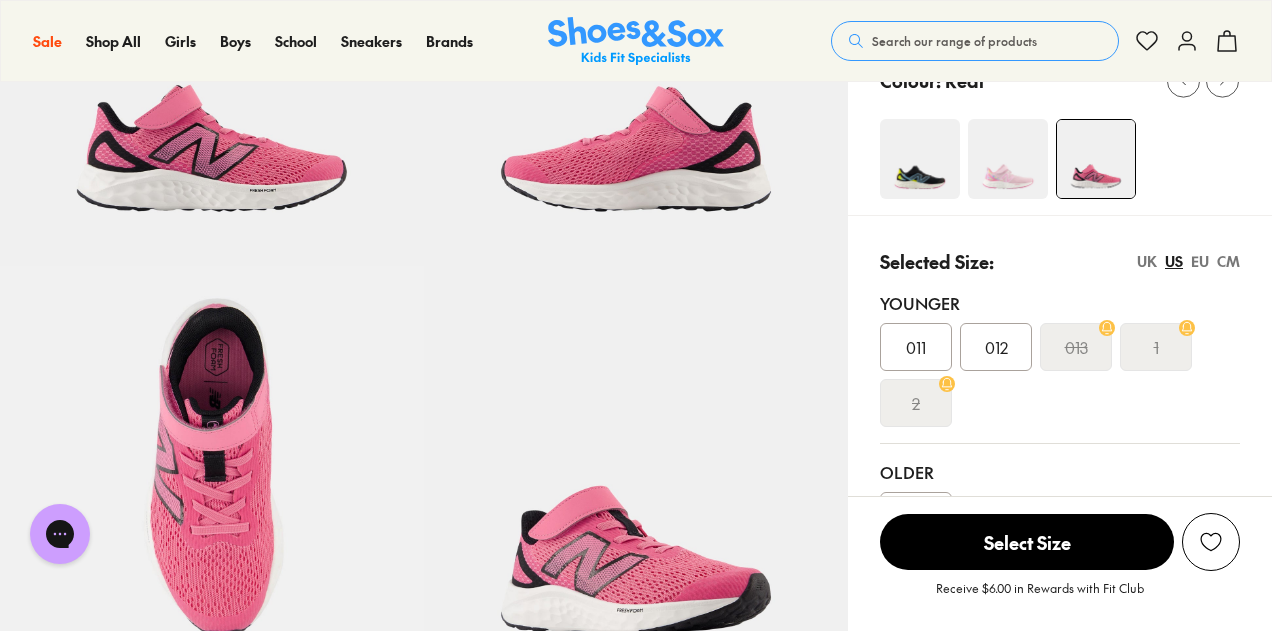 click on "EU" at bounding box center (1200, 261) 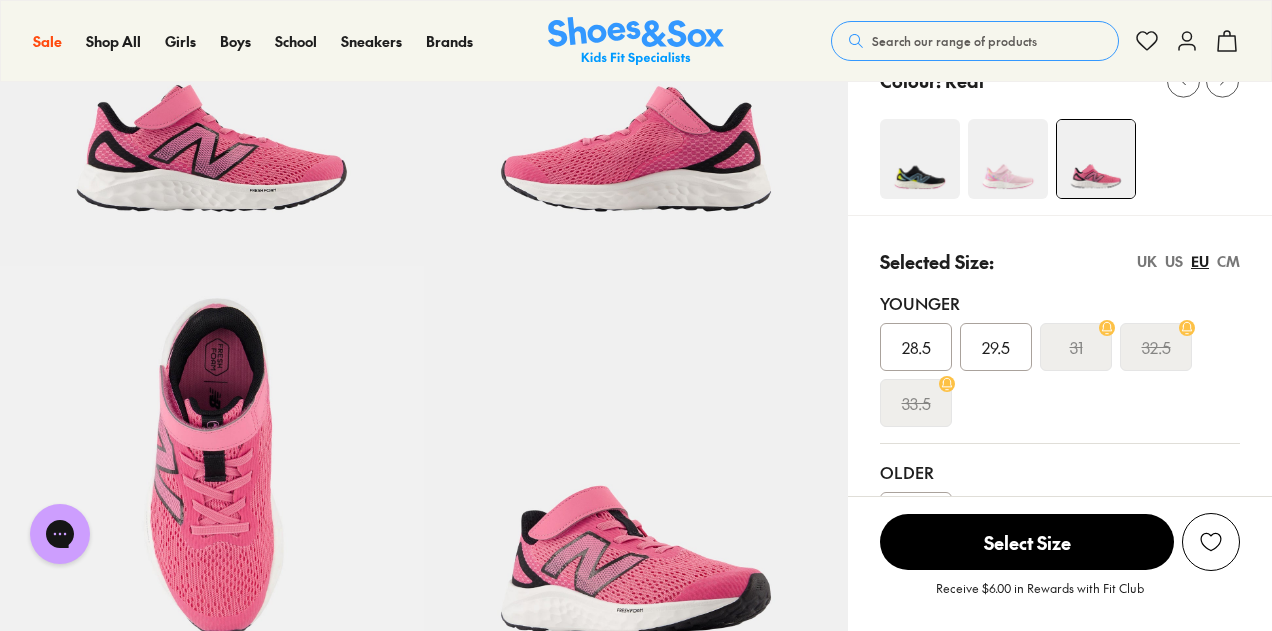 click at bounding box center (1008, 159) 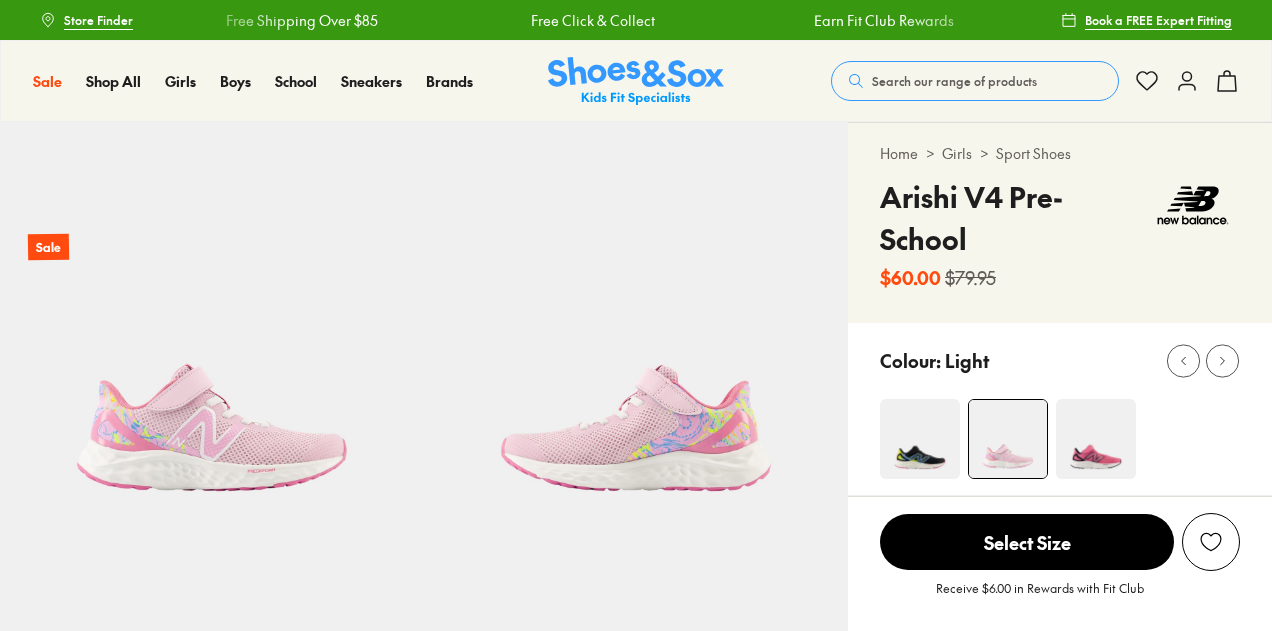scroll, scrollTop: 0, scrollLeft: 0, axis: both 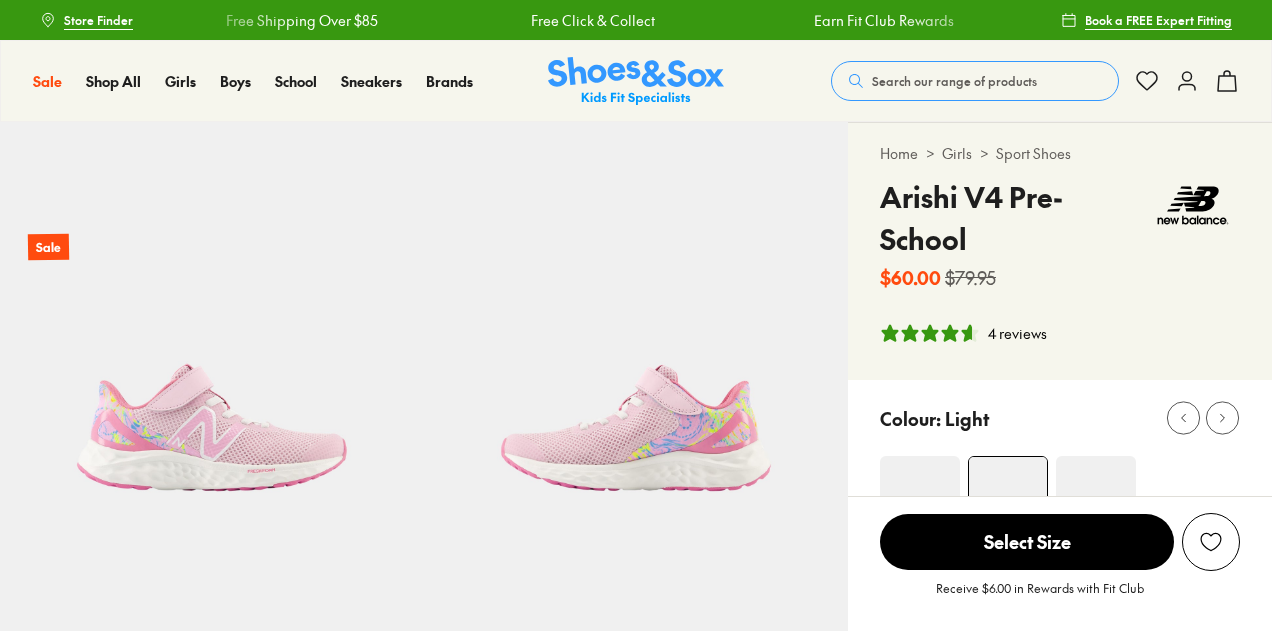 select on "*" 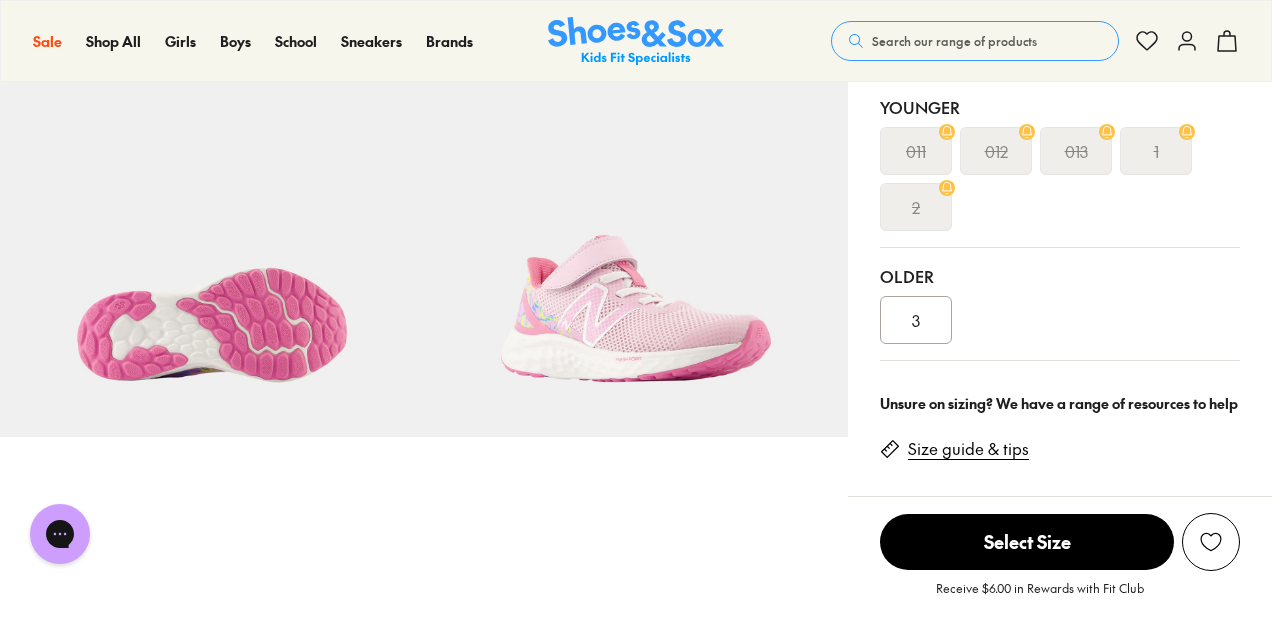 scroll, scrollTop: 0, scrollLeft: 0, axis: both 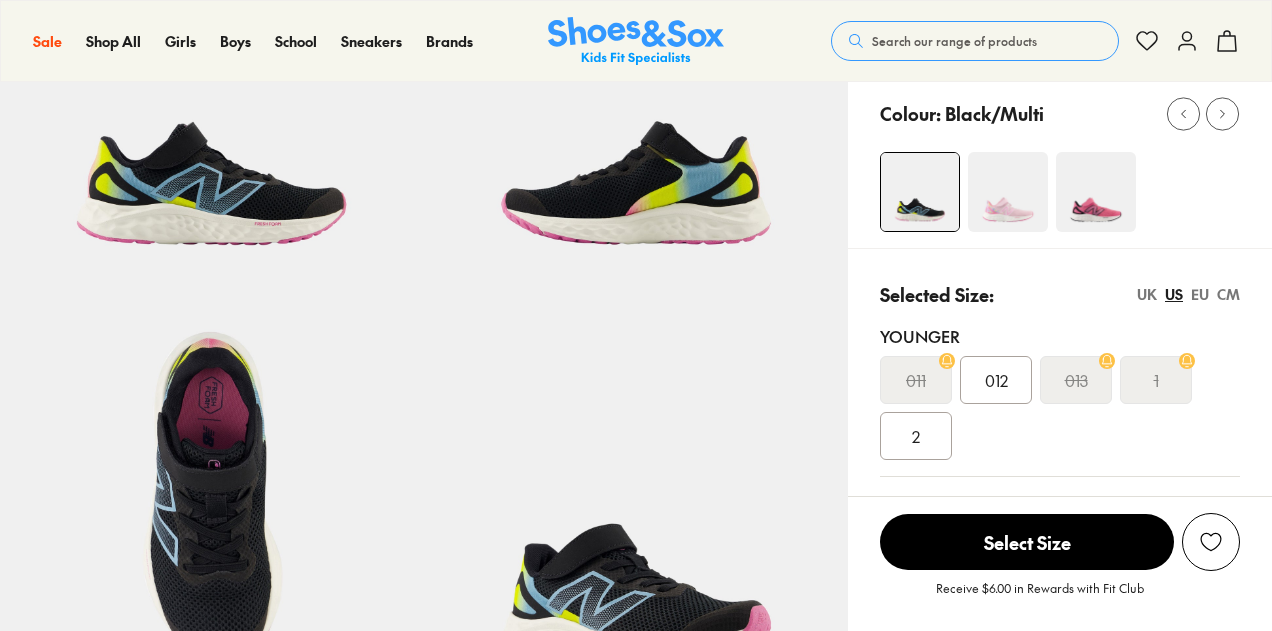 select on "*" 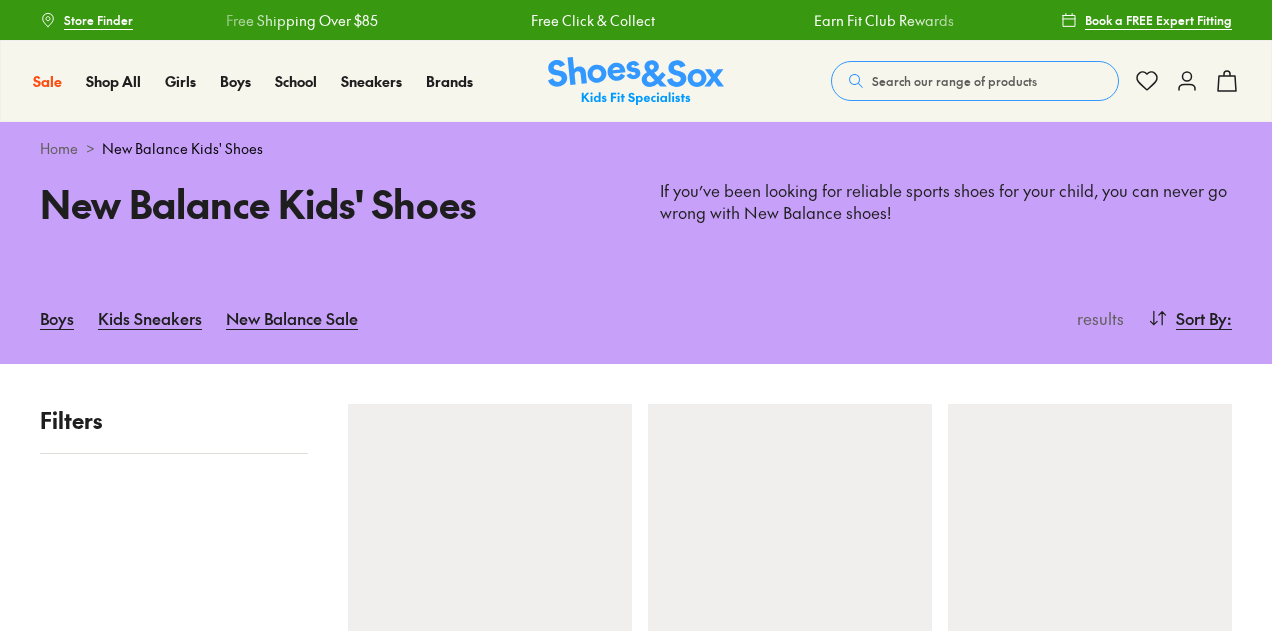 scroll, scrollTop: 2554, scrollLeft: 0, axis: vertical 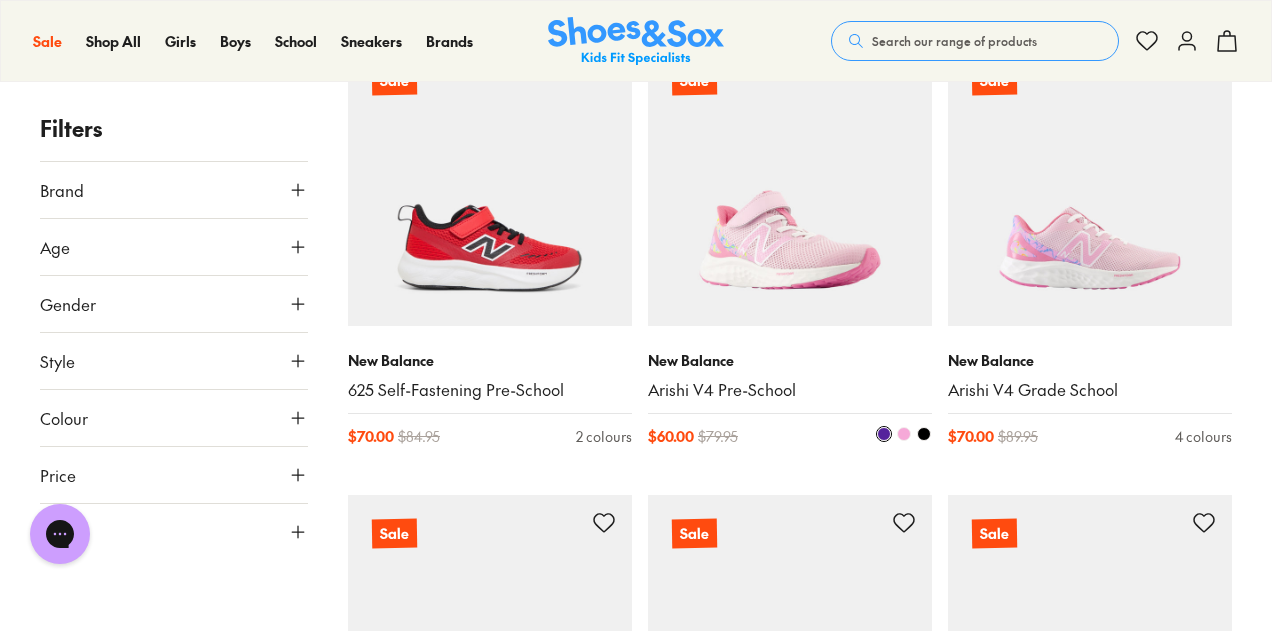 click at bounding box center (790, 184) 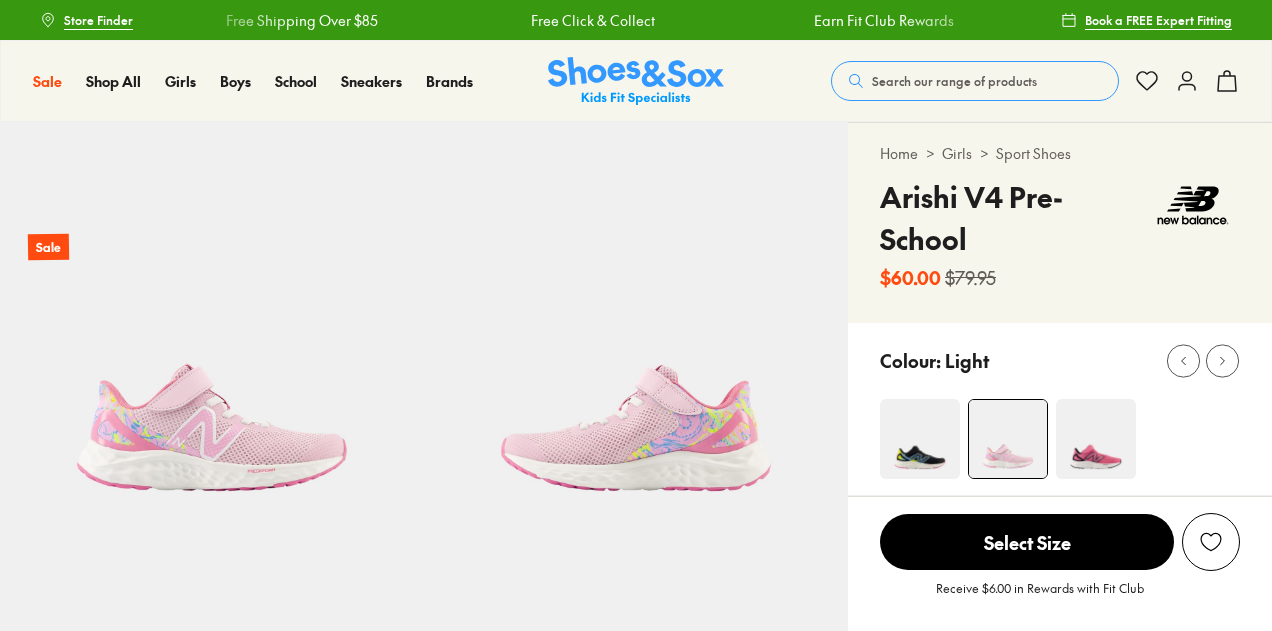 scroll, scrollTop: 0, scrollLeft: 0, axis: both 